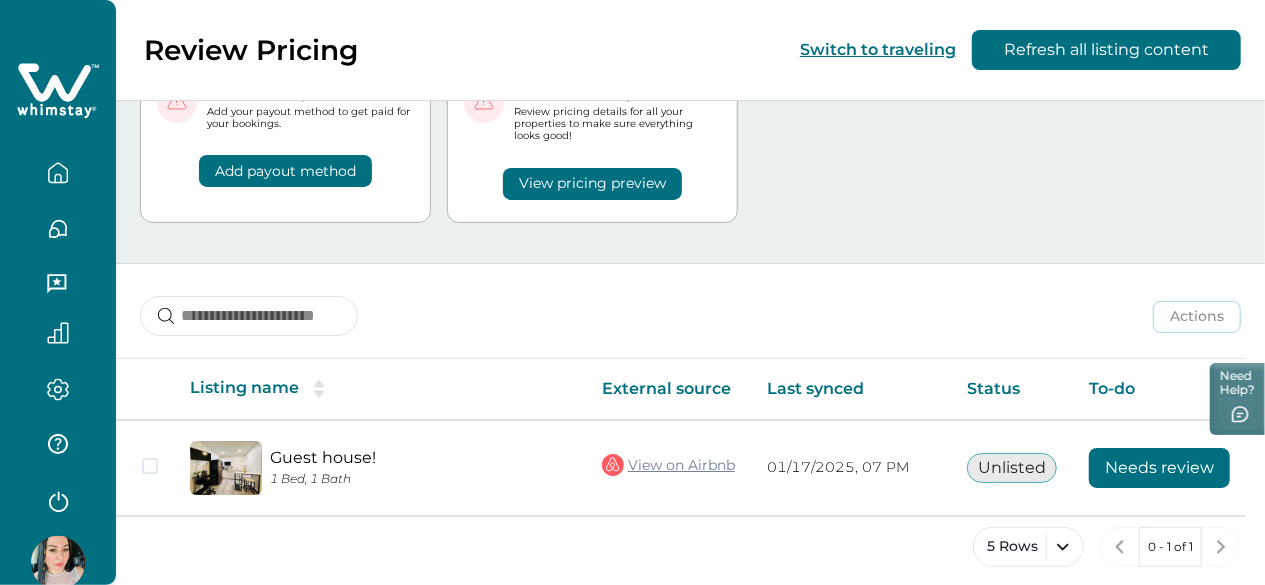 scroll, scrollTop: 0, scrollLeft: 0, axis: both 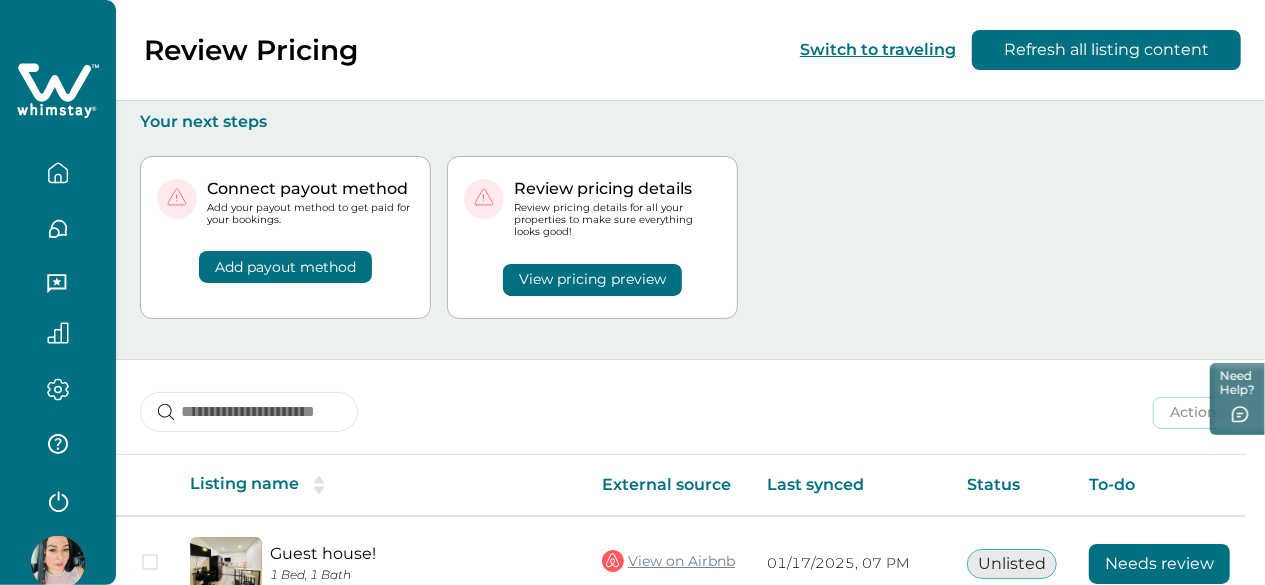 click on "View pricing preview" at bounding box center [285, 267] 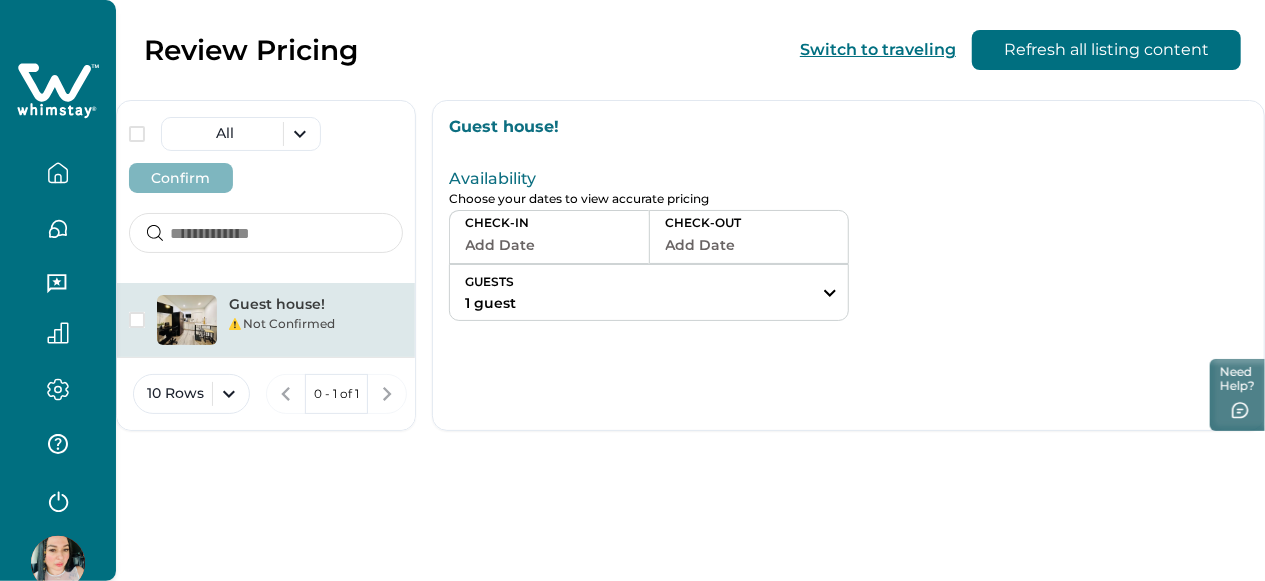 click at bounding box center (58, 91) 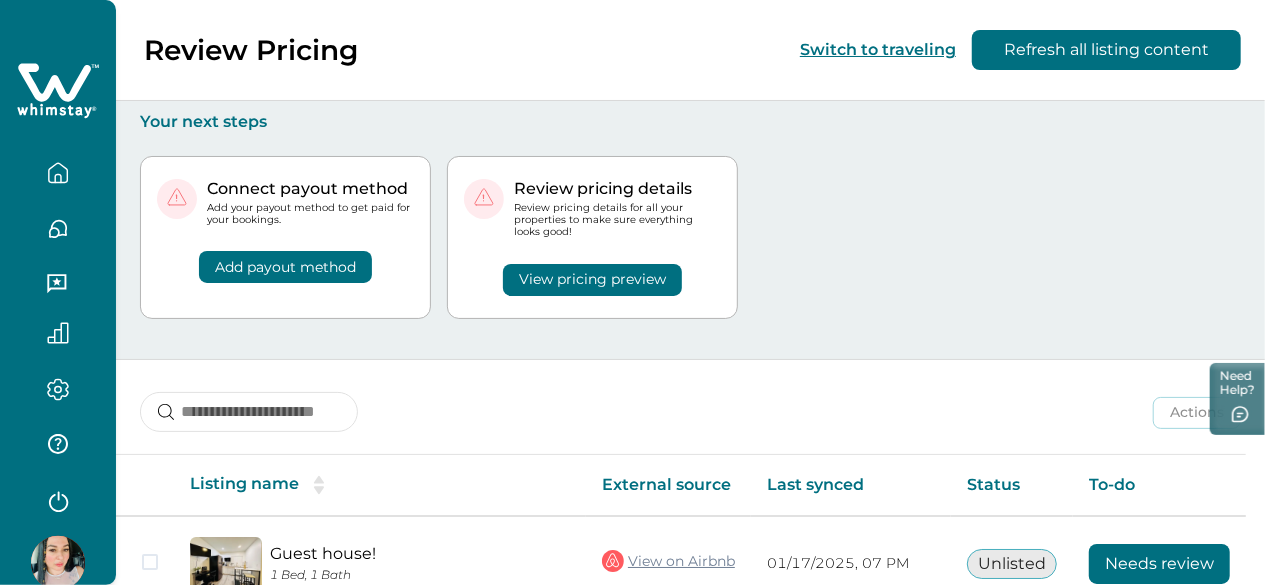 scroll, scrollTop: 96, scrollLeft: 0, axis: vertical 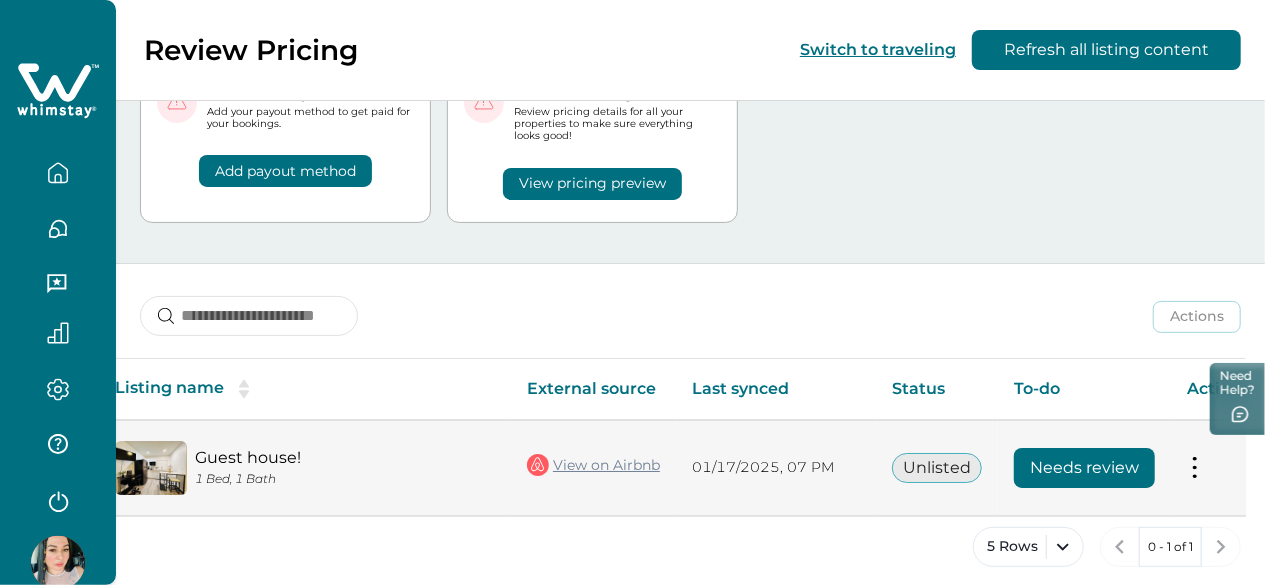 click at bounding box center [1195, 467] 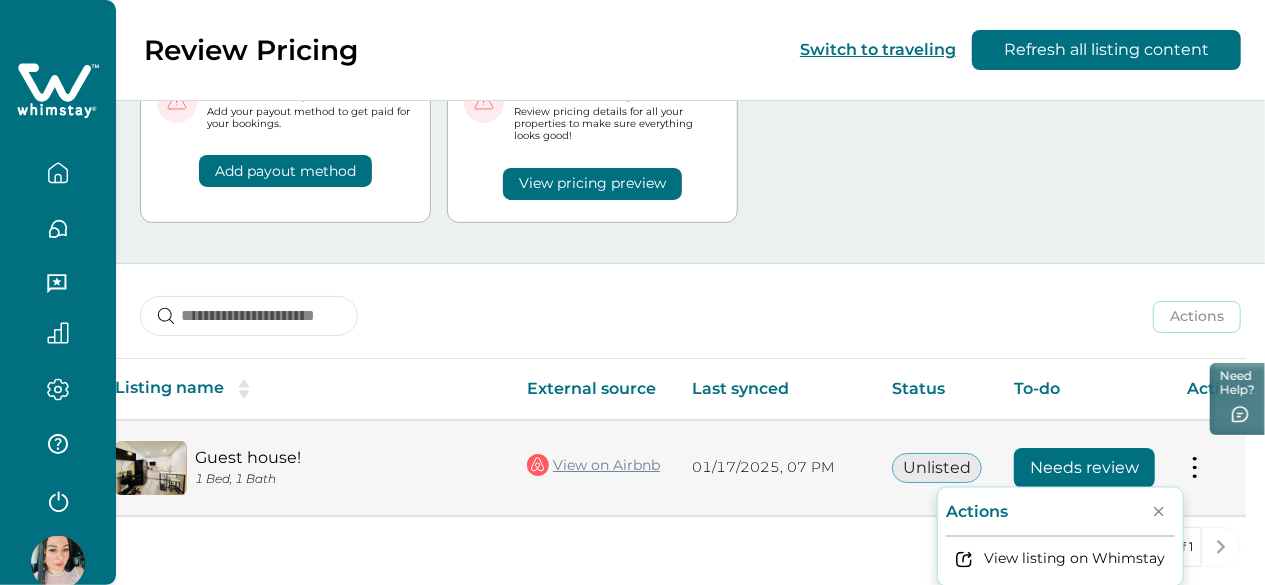 click on "Needs review" at bounding box center [1084, 468] 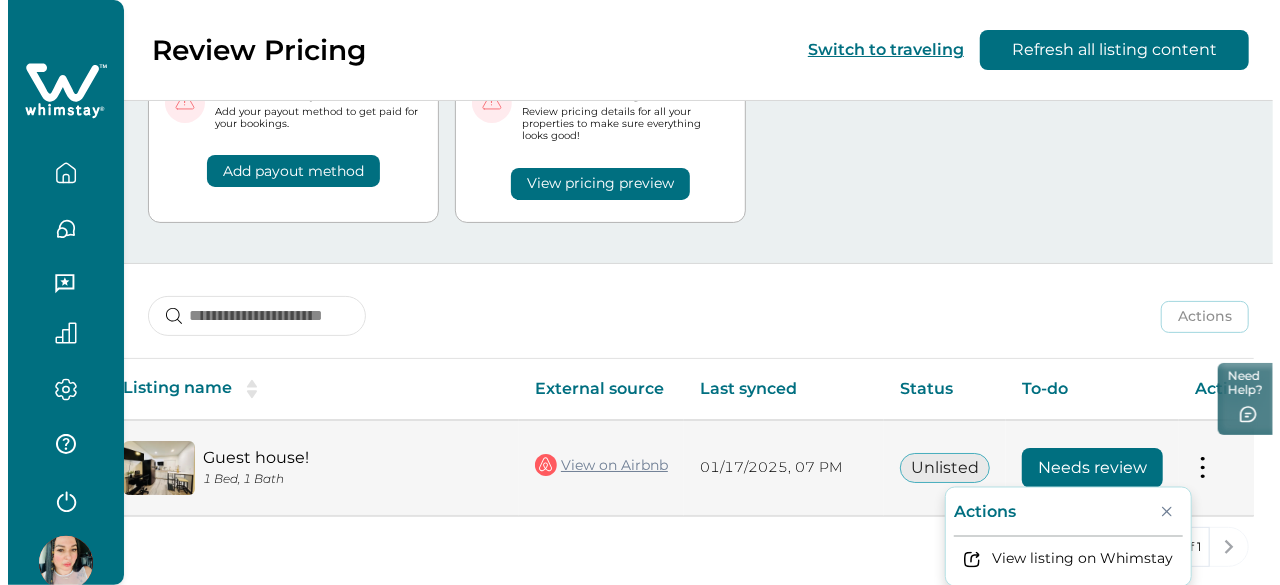 scroll, scrollTop: 0, scrollLeft: 0, axis: both 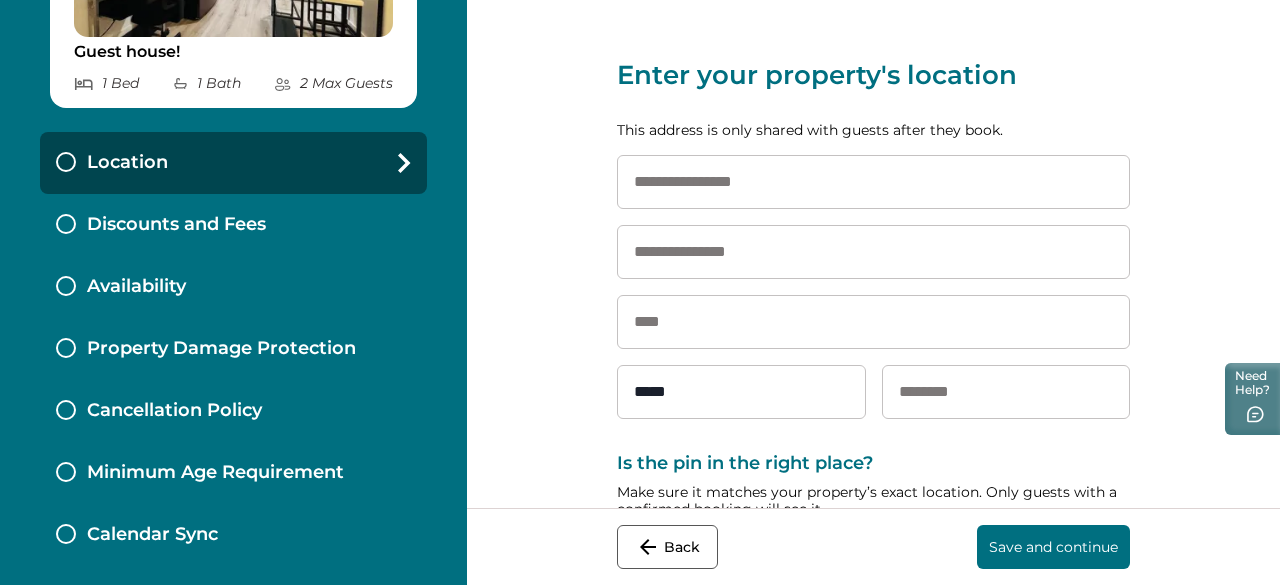 click on "Discounts and Fees" at bounding box center (176, 225) 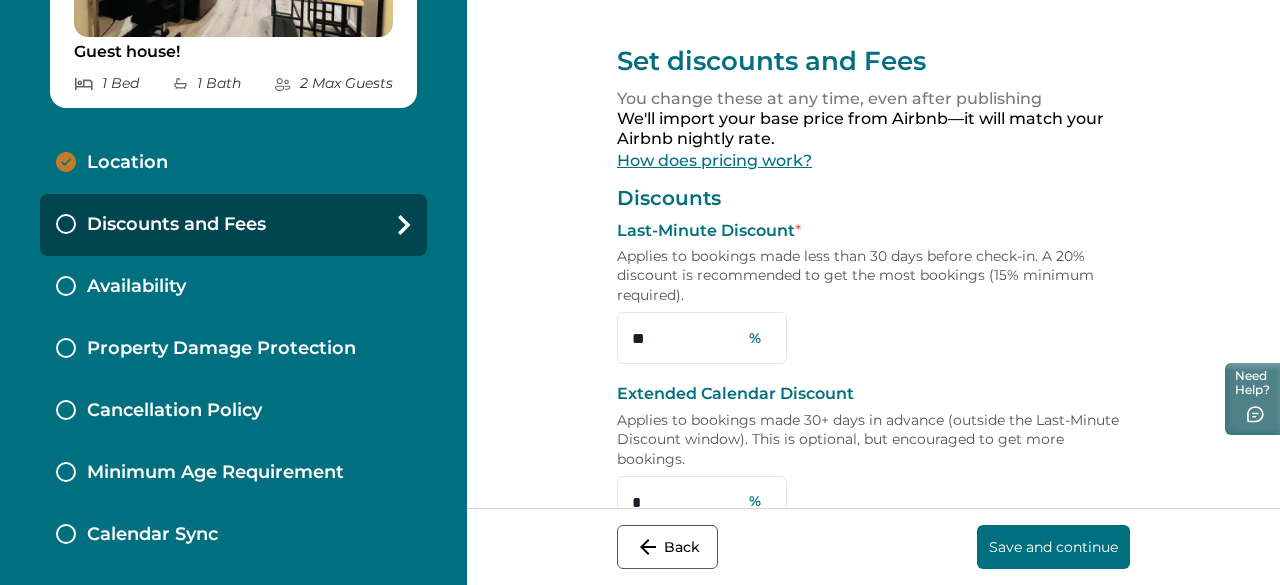 scroll, scrollTop: 0, scrollLeft: 0, axis: both 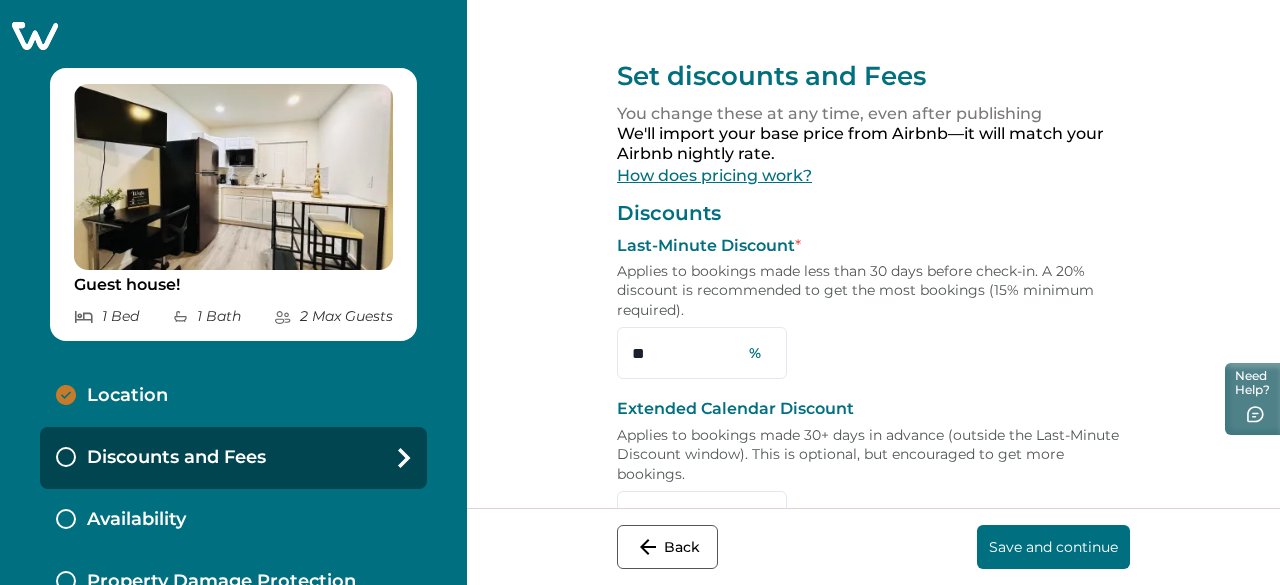 click at bounding box center (35, 36) 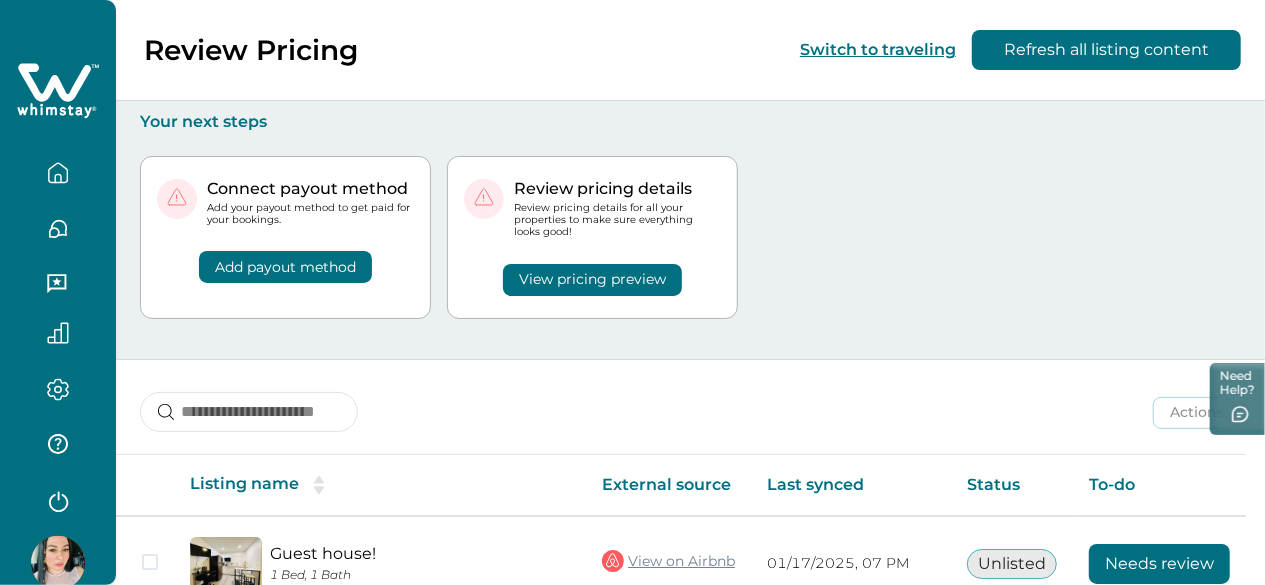 scroll, scrollTop: 96, scrollLeft: 0, axis: vertical 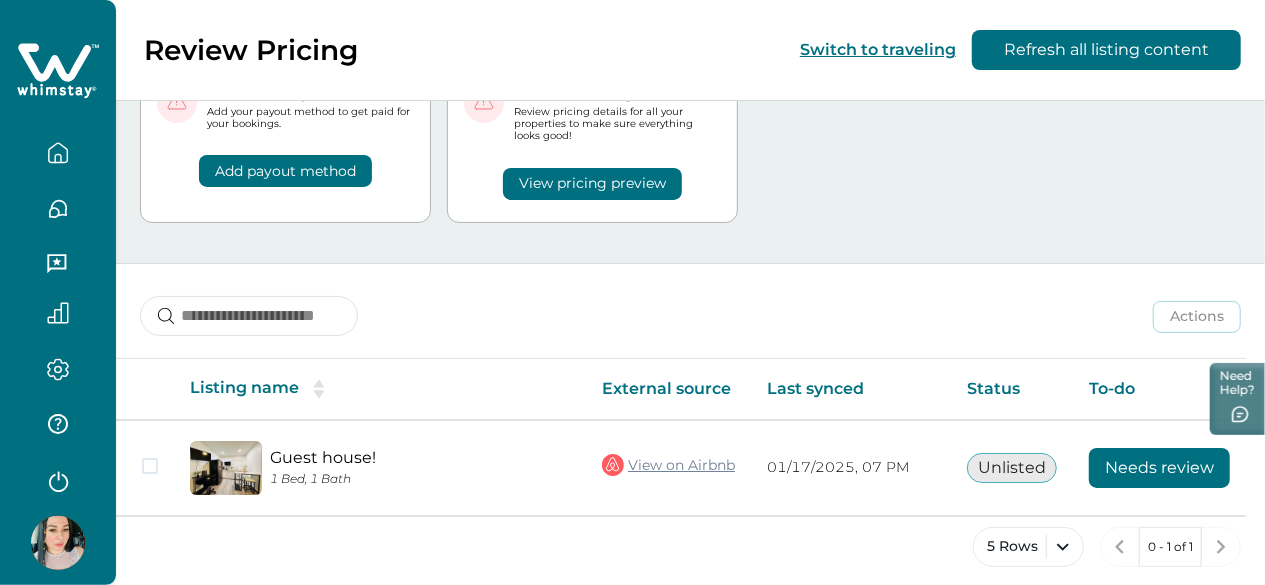 click at bounding box center (58, 543) 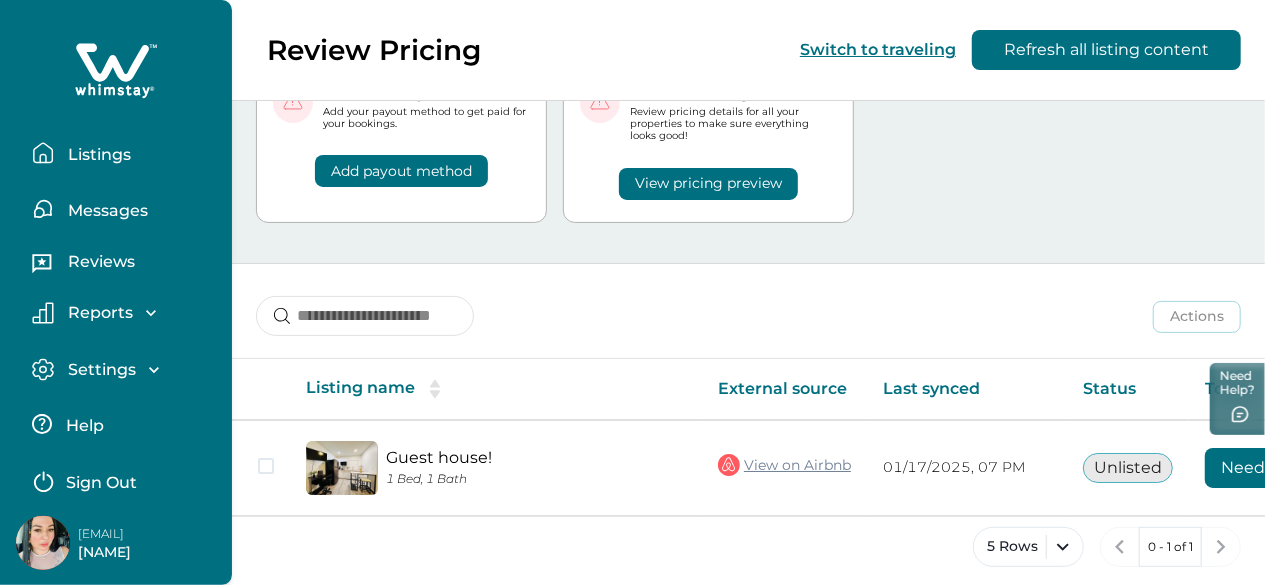 click on "[NAME]" at bounding box center (158, 553) 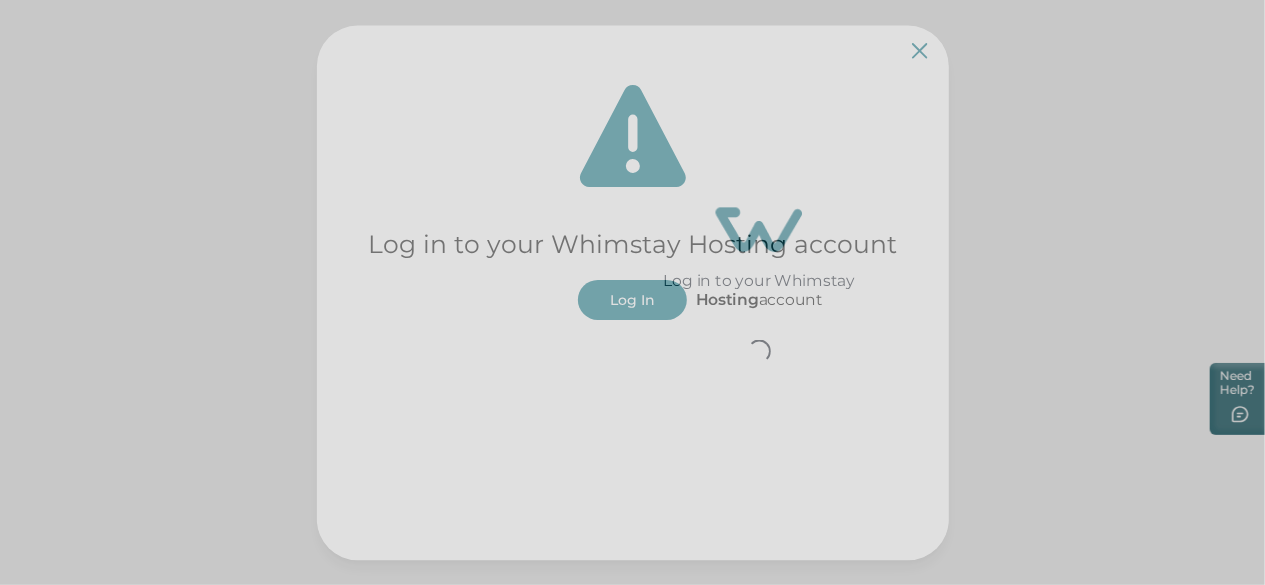 scroll, scrollTop: 0, scrollLeft: 0, axis: both 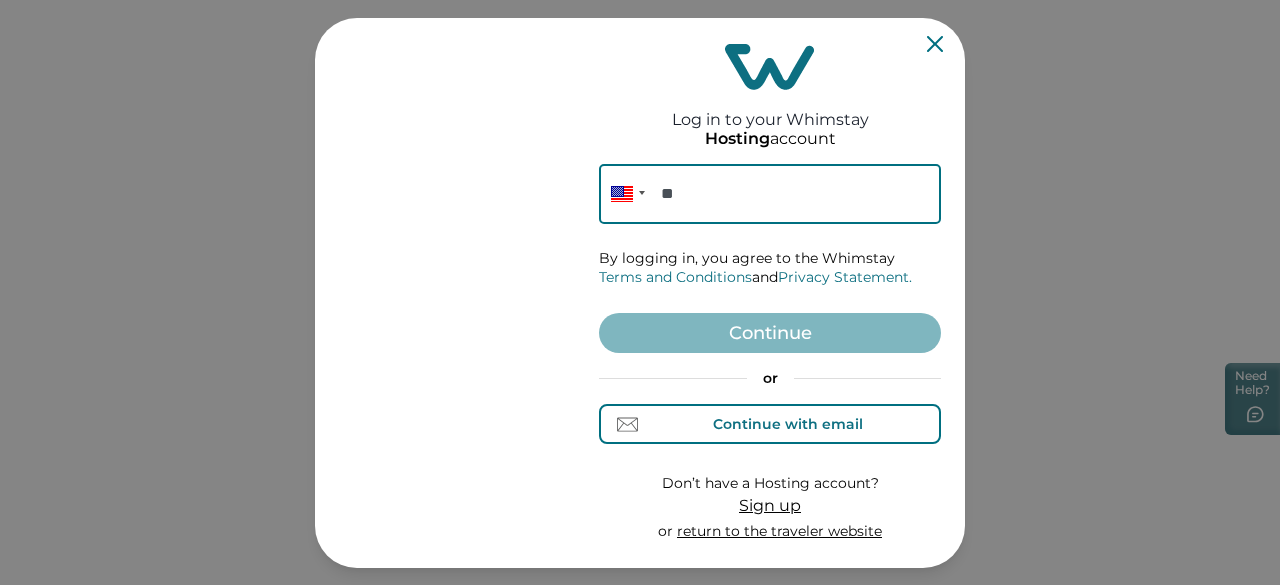 click on "Continue with email" at bounding box center [788, 424] 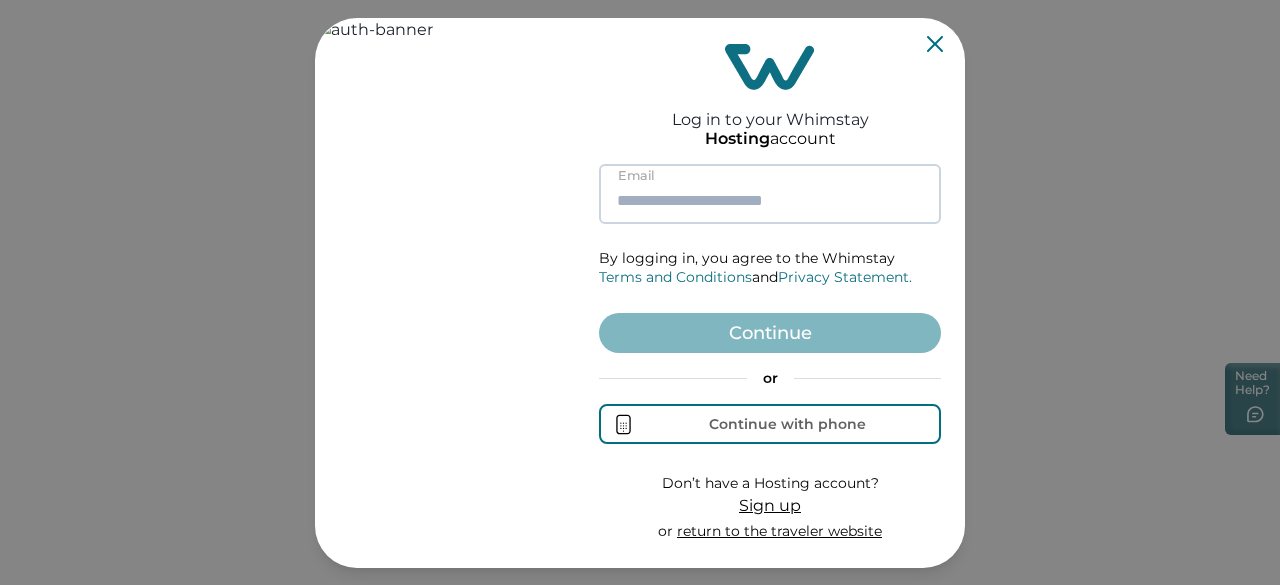 click at bounding box center [770, 194] 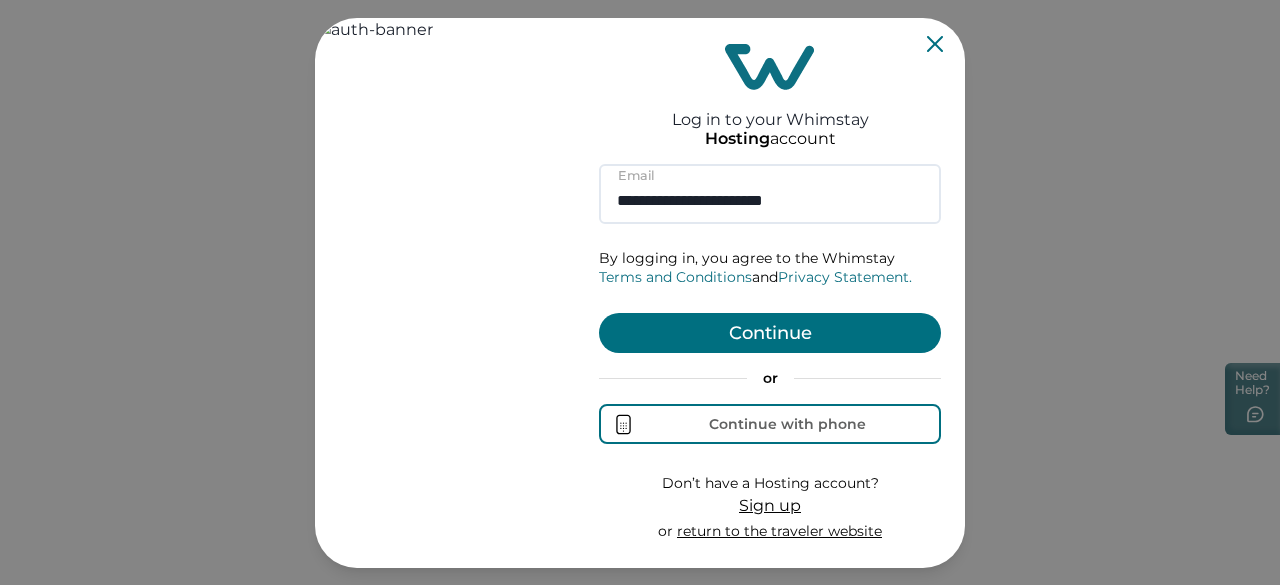 type on "**********" 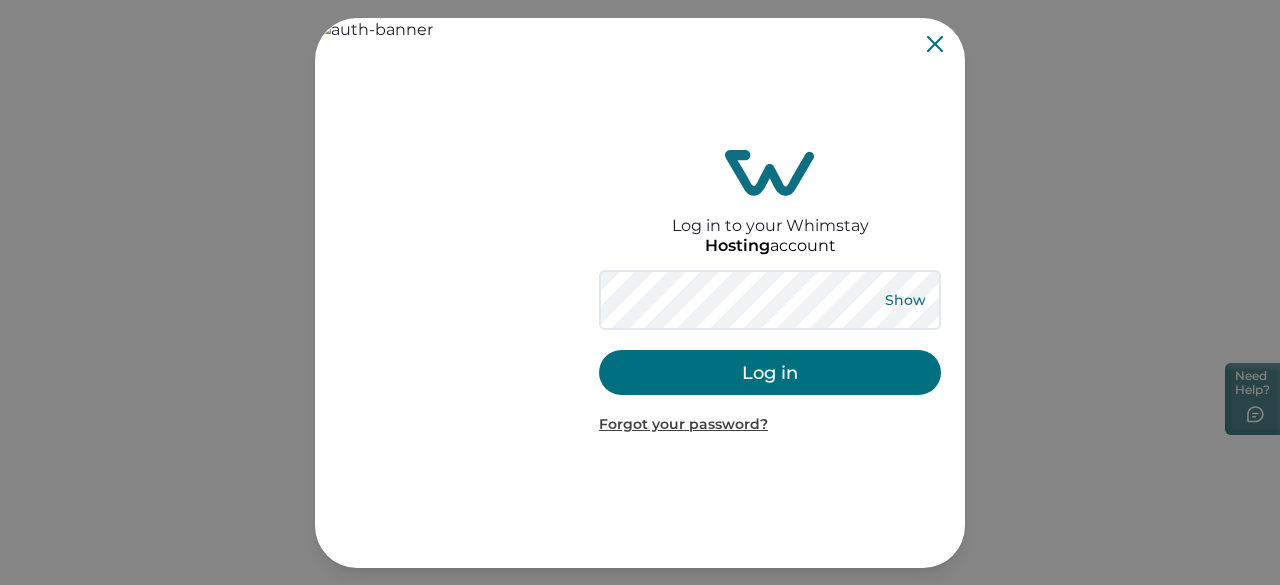 click on "Show" at bounding box center (905, 300) 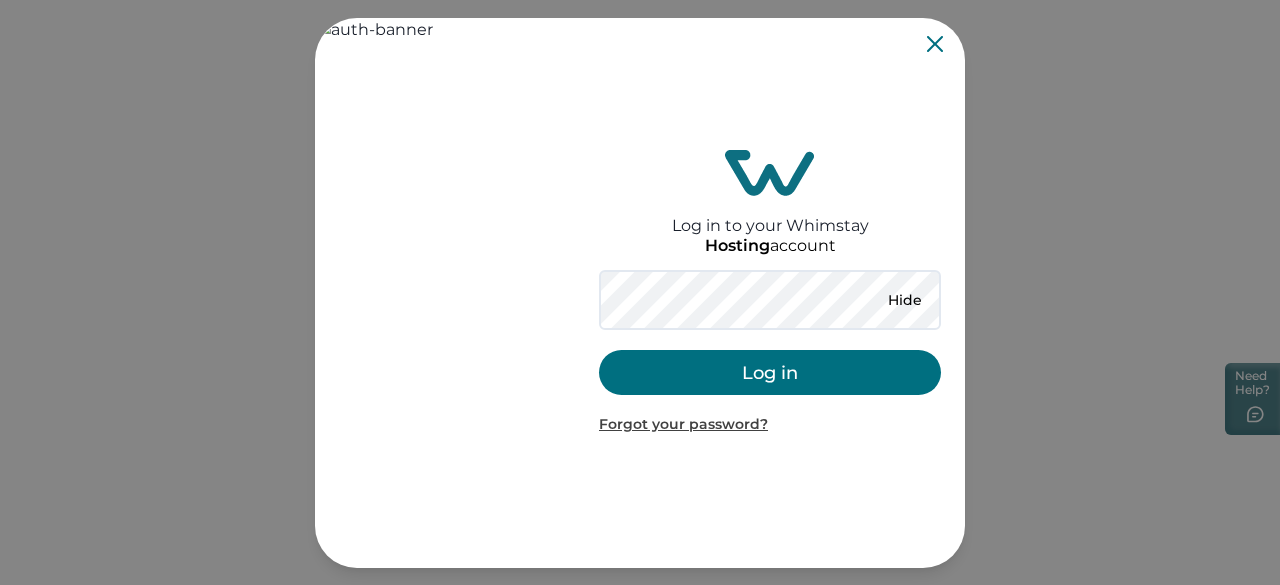click on "Hide Log in Forgot your password?" at bounding box center [770, 352] 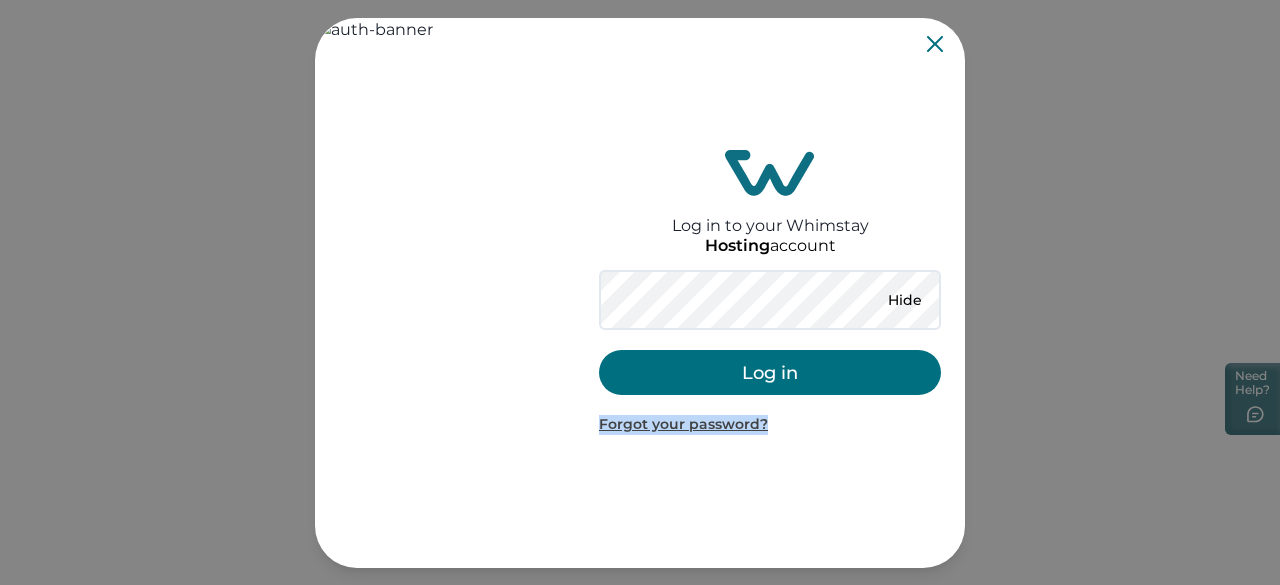 click on "Log in" at bounding box center [770, 372] 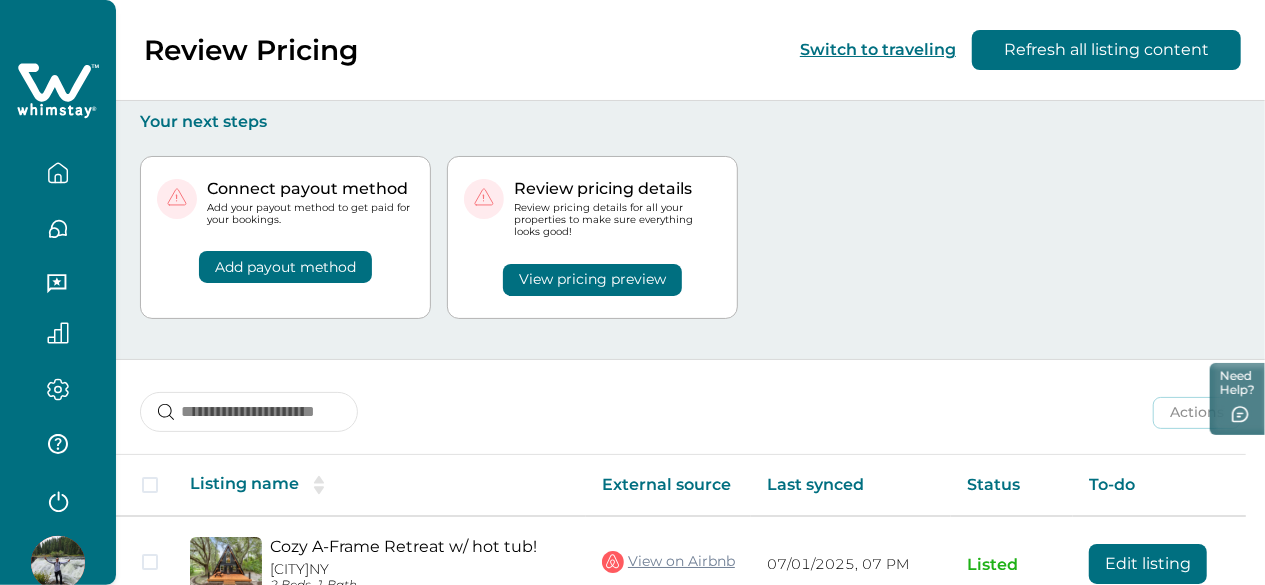 scroll, scrollTop: 192, scrollLeft: 0, axis: vertical 